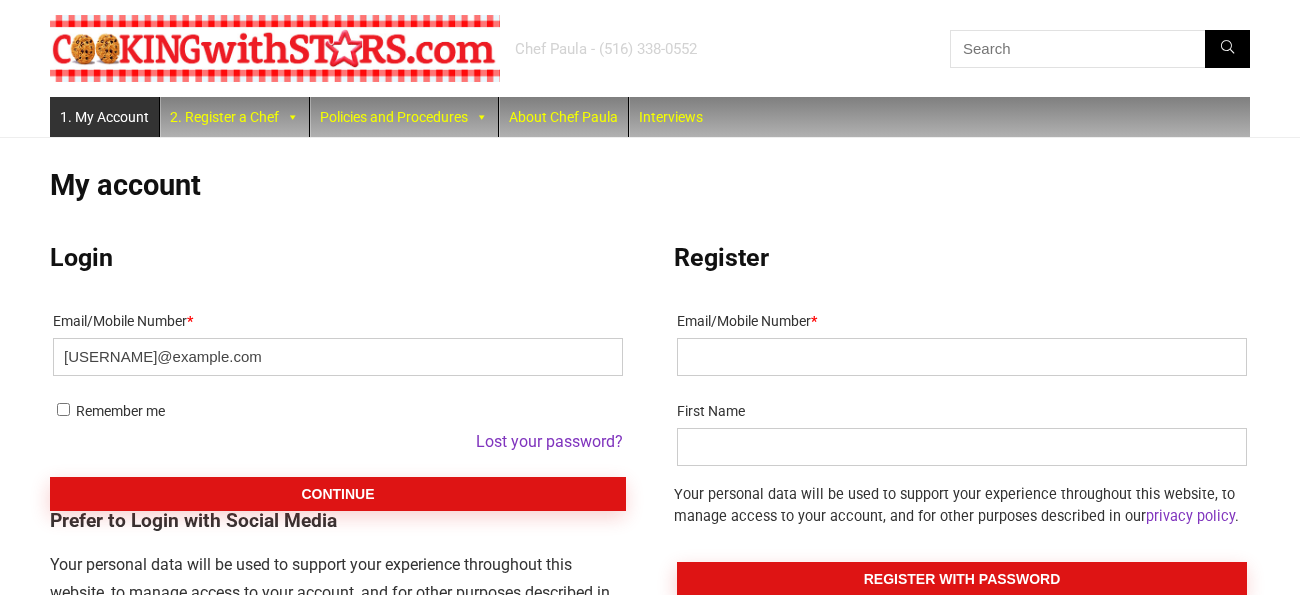 scroll, scrollTop: 0, scrollLeft: 0, axis: both 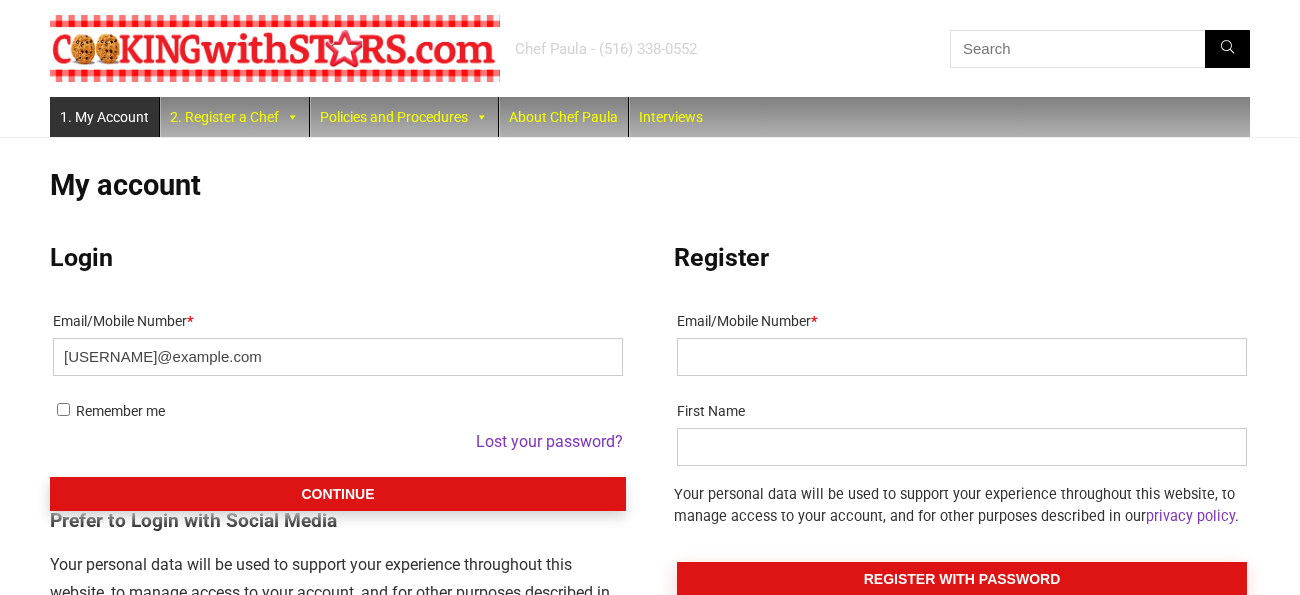 click on "Continue" at bounding box center [338, 494] 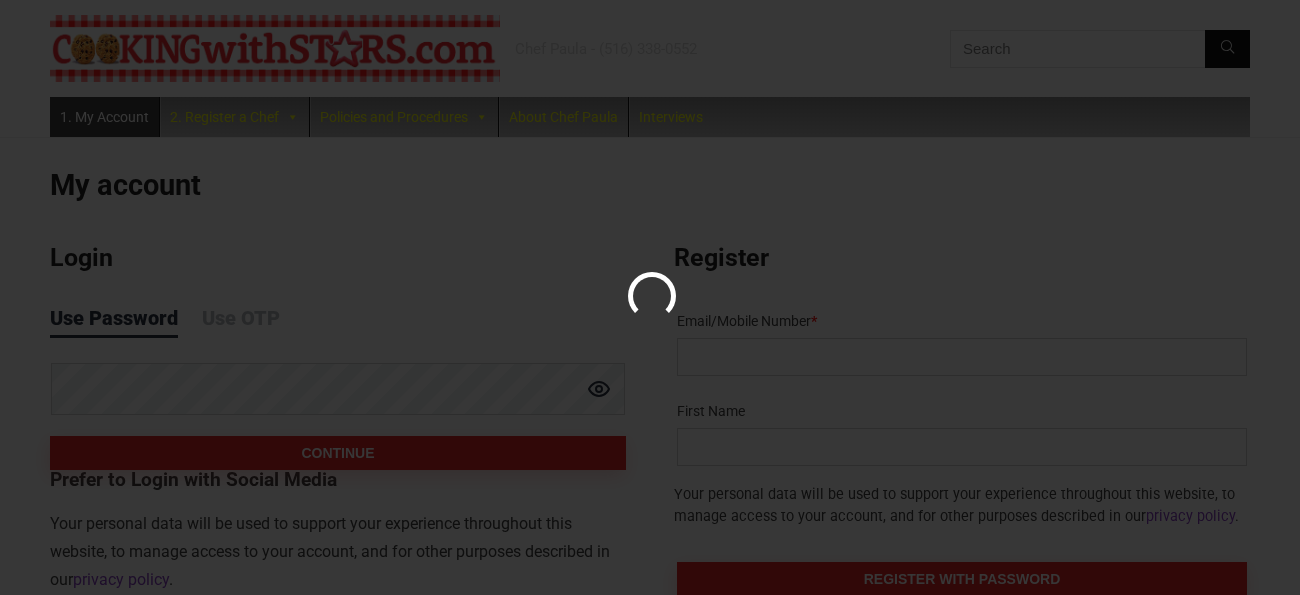 scroll, scrollTop: 92, scrollLeft: 0, axis: vertical 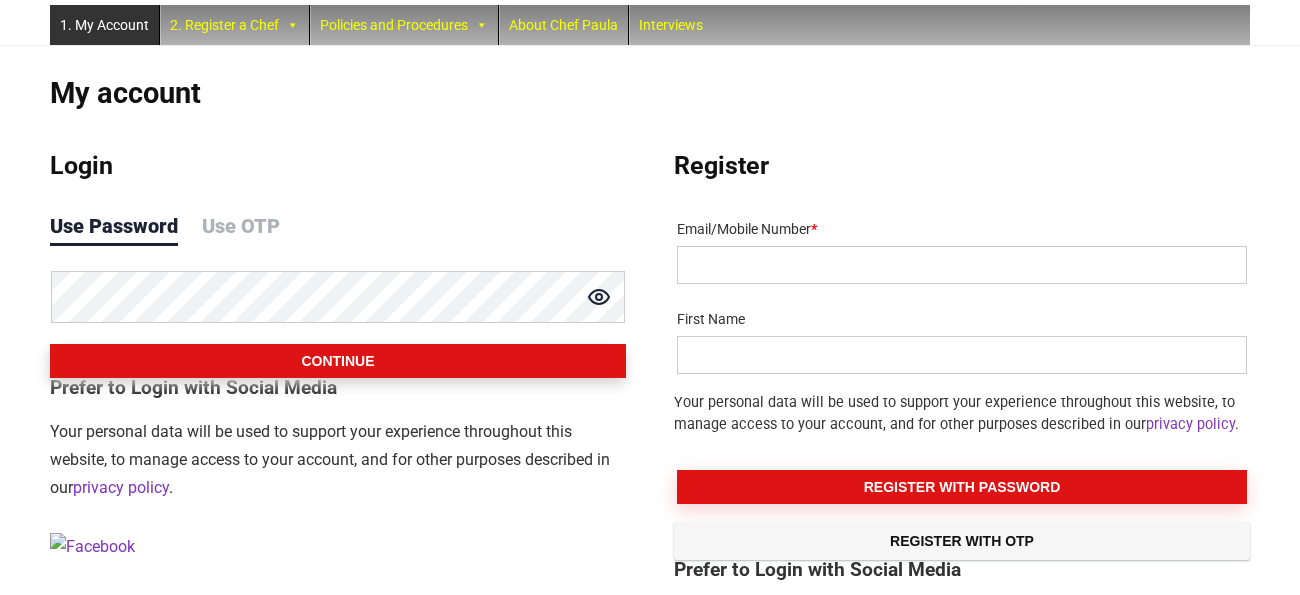 click on "Continue" at bounding box center [338, 361] 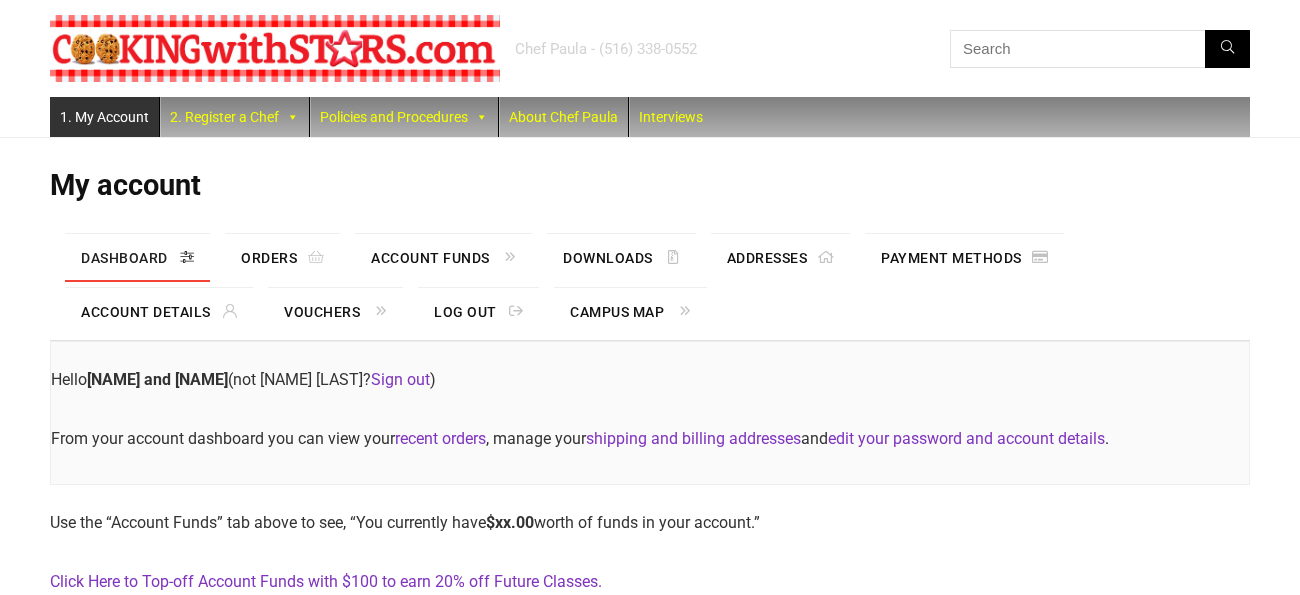 scroll, scrollTop: 0, scrollLeft: 0, axis: both 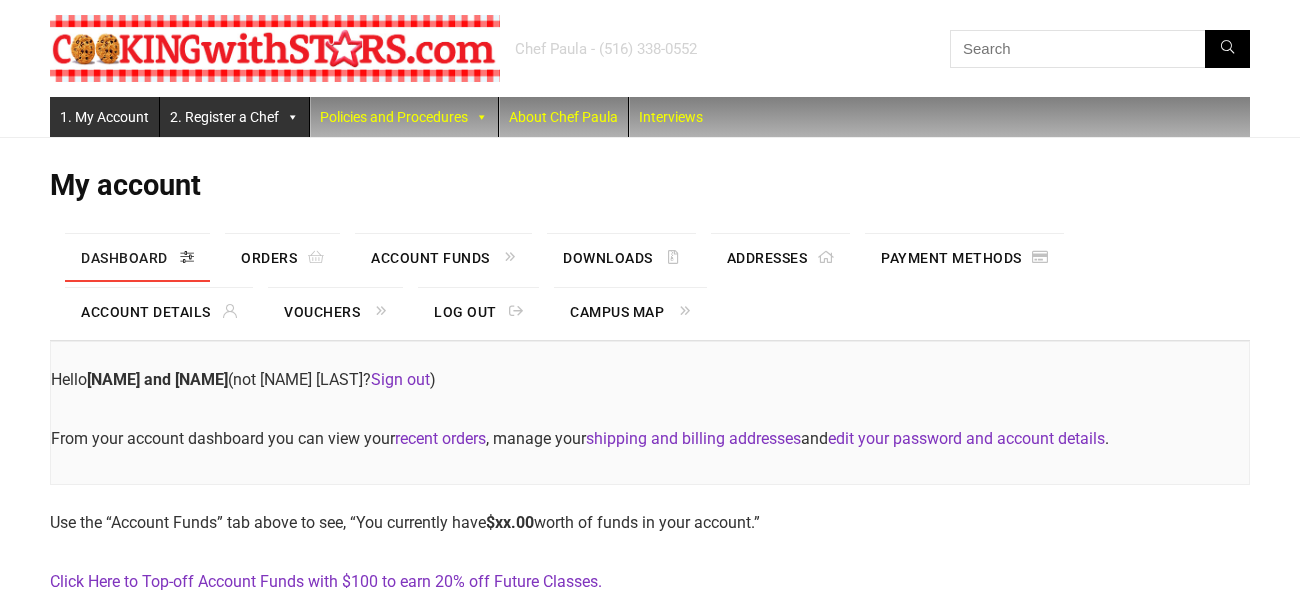 click on "2. Register a Chef" at bounding box center [234, 117] 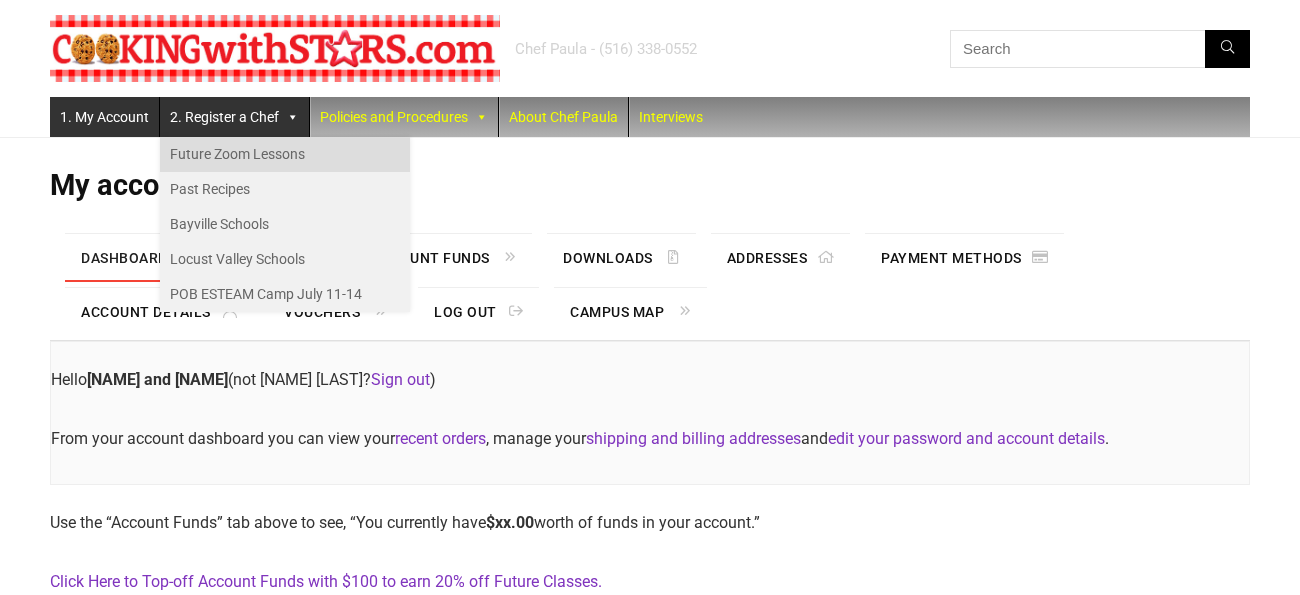 click on "Future Zoom Lessons" at bounding box center [285, 154] 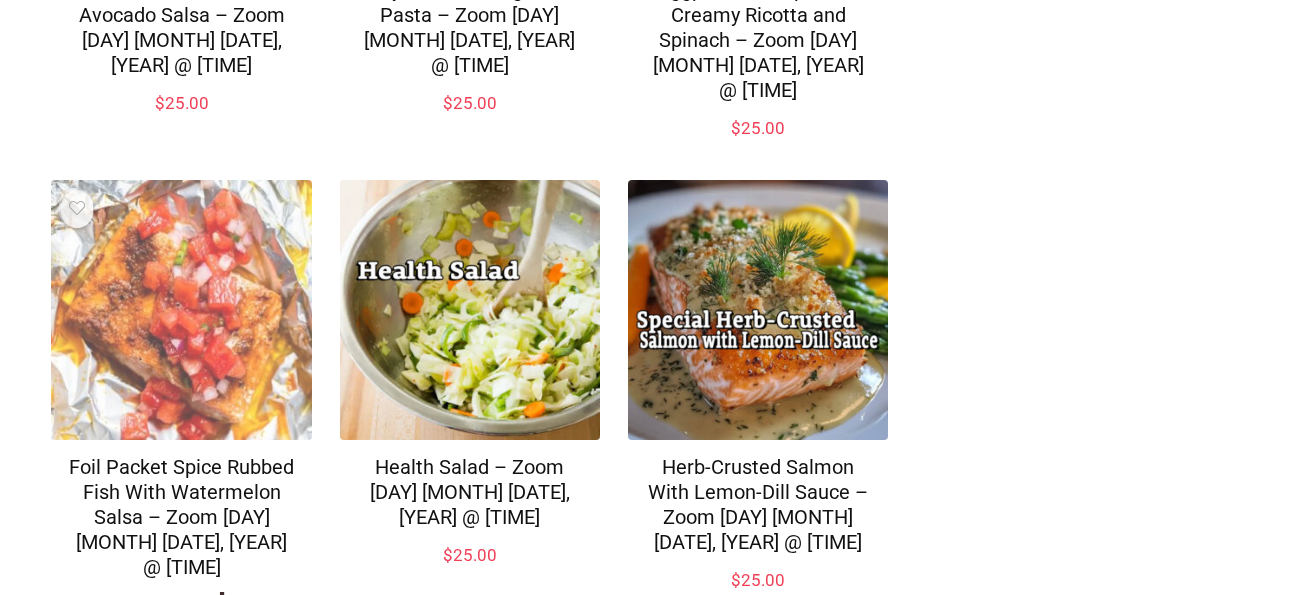 scroll, scrollTop: 1113, scrollLeft: 0, axis: vertical 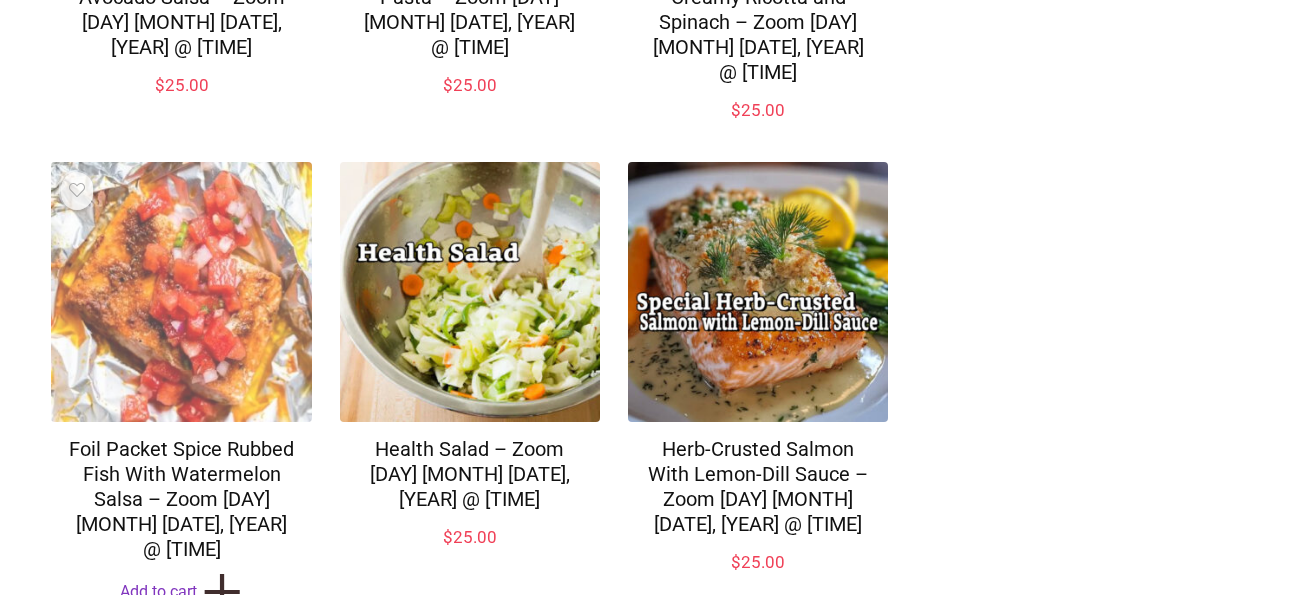 click at bounding box center [181, 292] 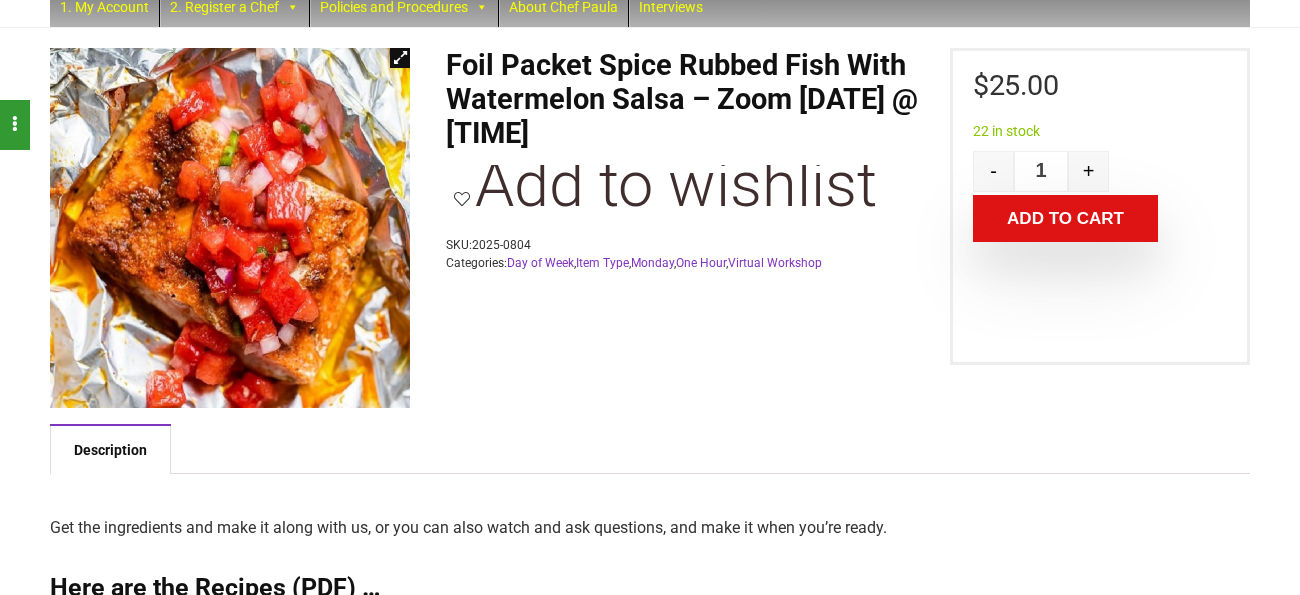 scroll, scrollTop: 130, scrollLeft: 0, axis: vertical 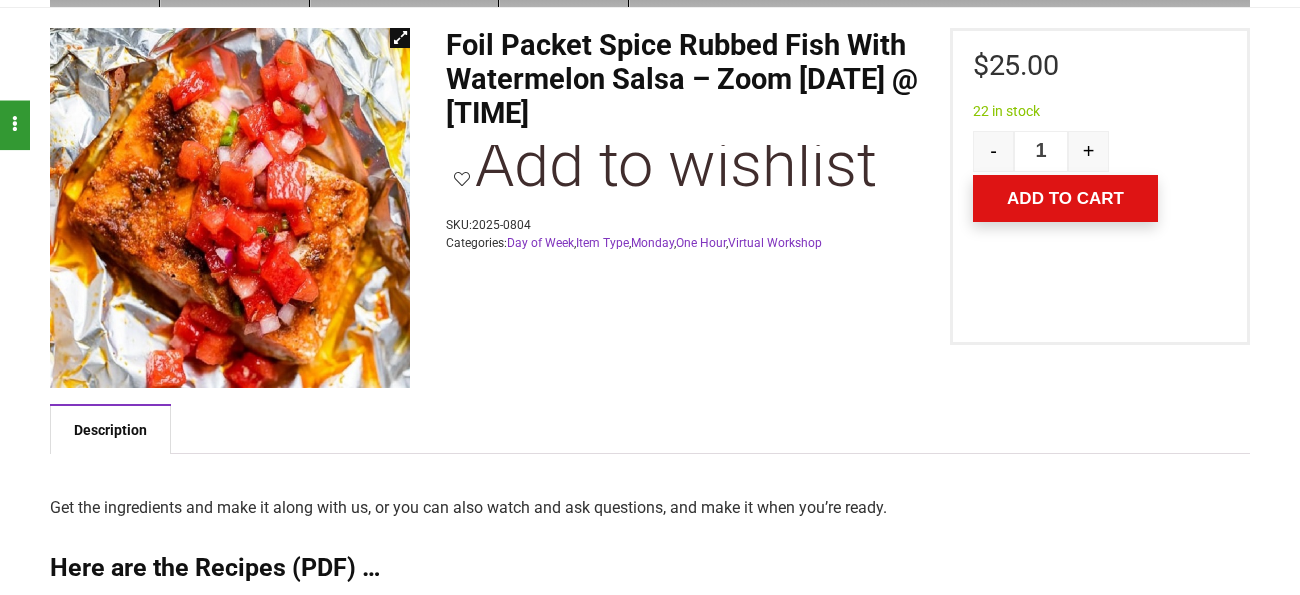 click on "Add to cart" at bounding box center (1065, 198) 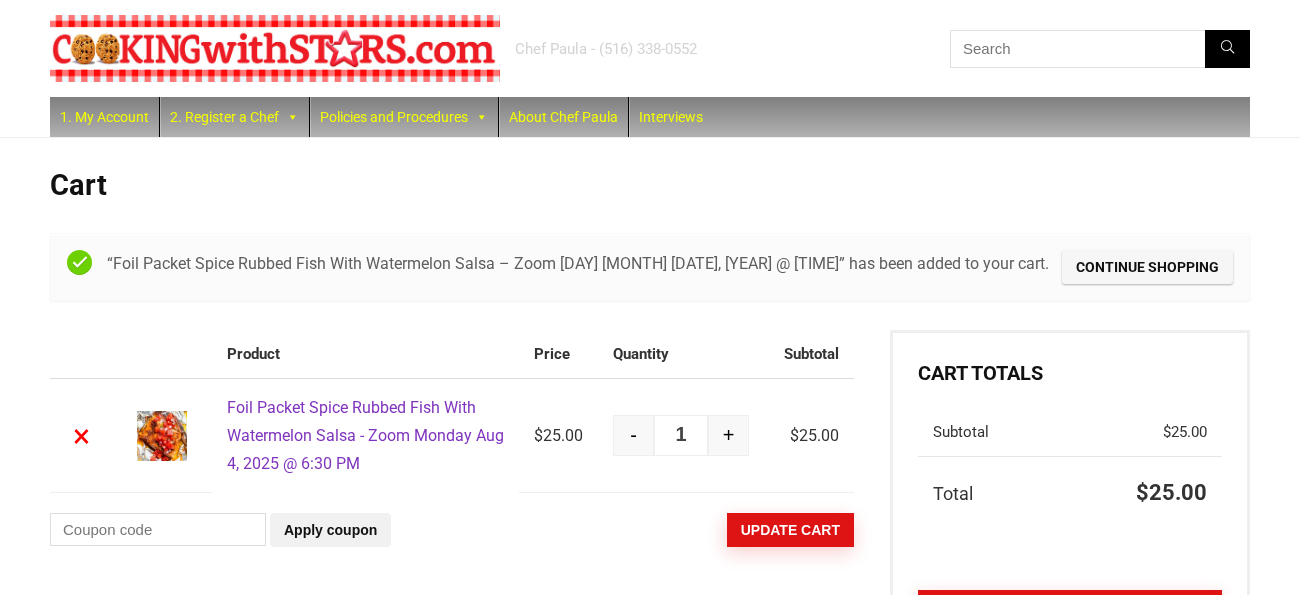 scroll, scrollTop: 131, scrollLeft: 0, axis: vertical 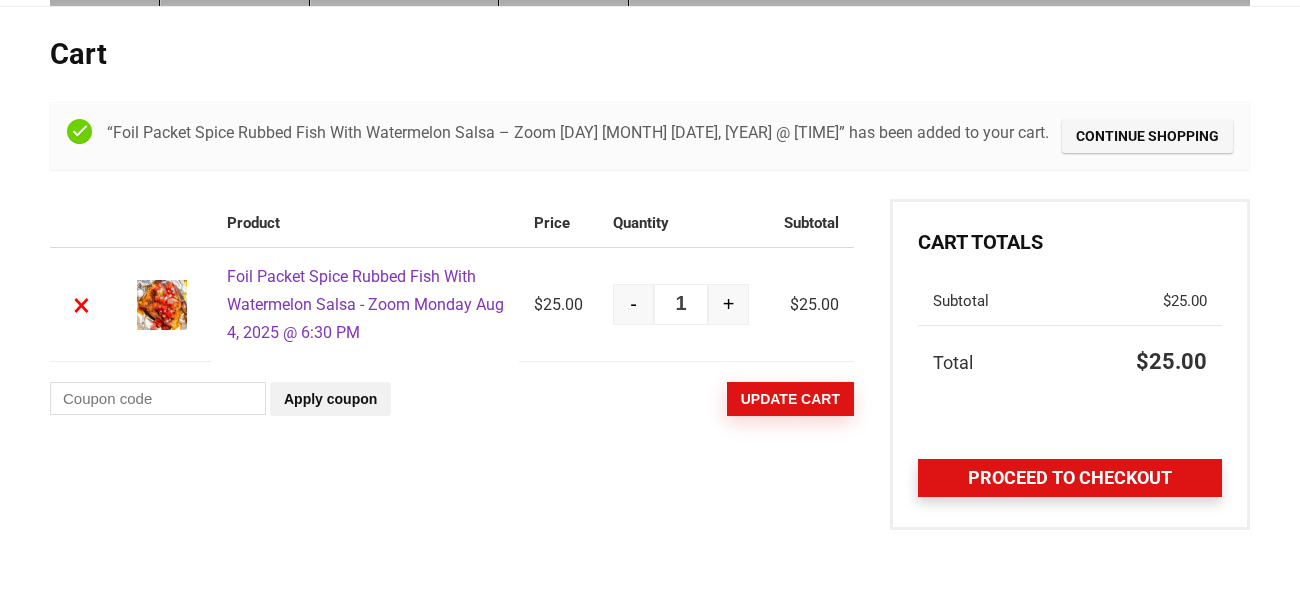 click on "Proceed to checkout" at bounding box center [1070, 478] 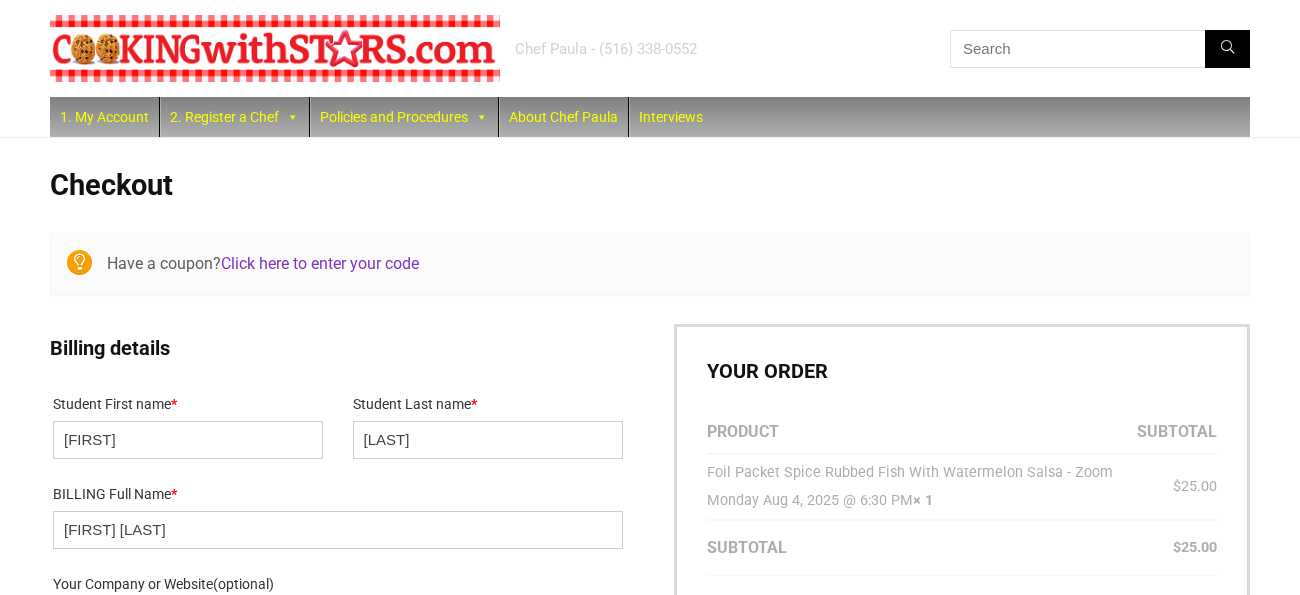 select on "[STATE]" 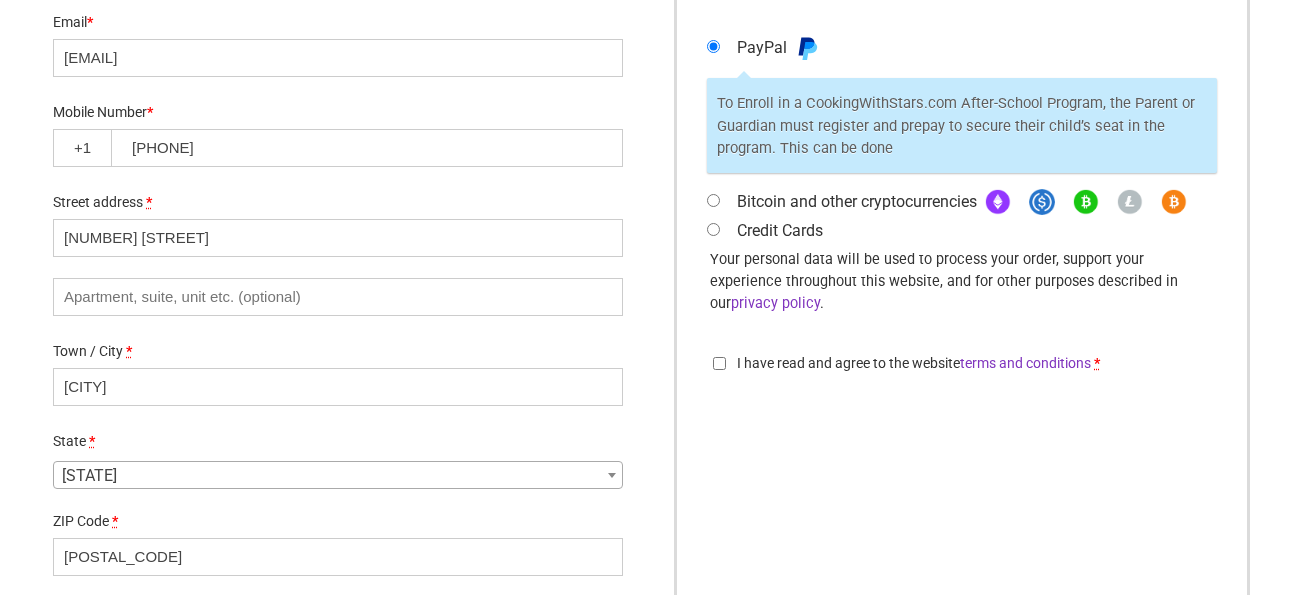 scroll, scrollTop: 799, scrollLeft: 0, axis: vertical 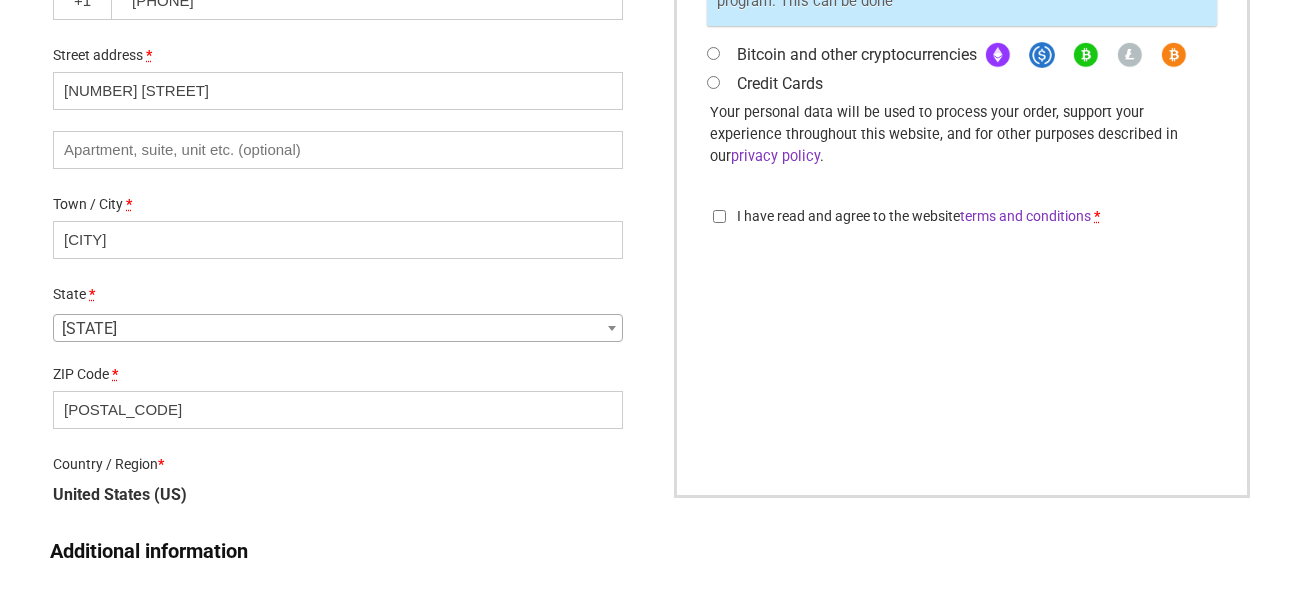 click on "Credit Cards" at bounding box center (713, 82) 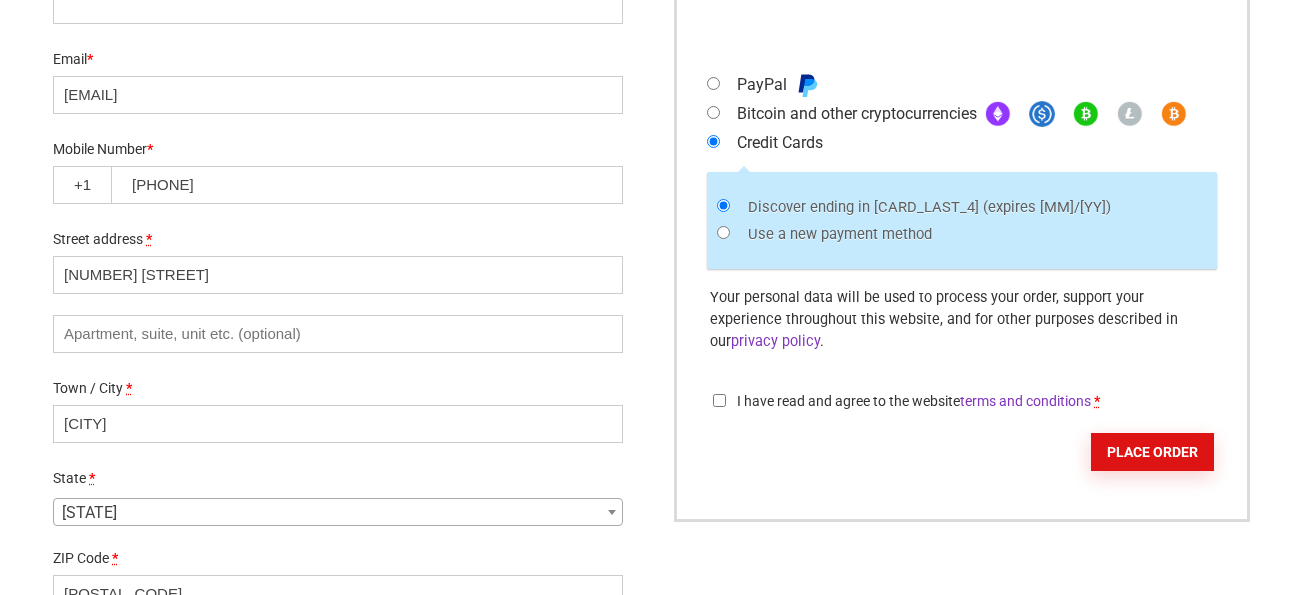 scroll, scrollTop: 523, scrollLeft: 0, axis: vertical 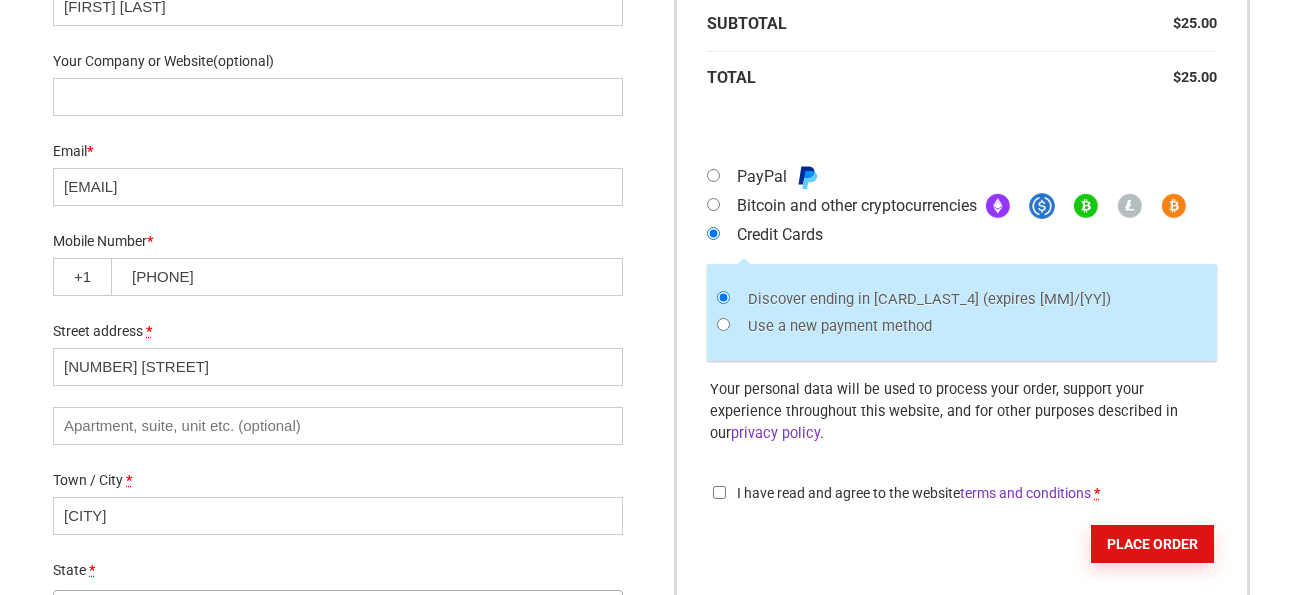 click on "I have read and agree to the website  terms and conditions   *" at bounding box center (719, 492) 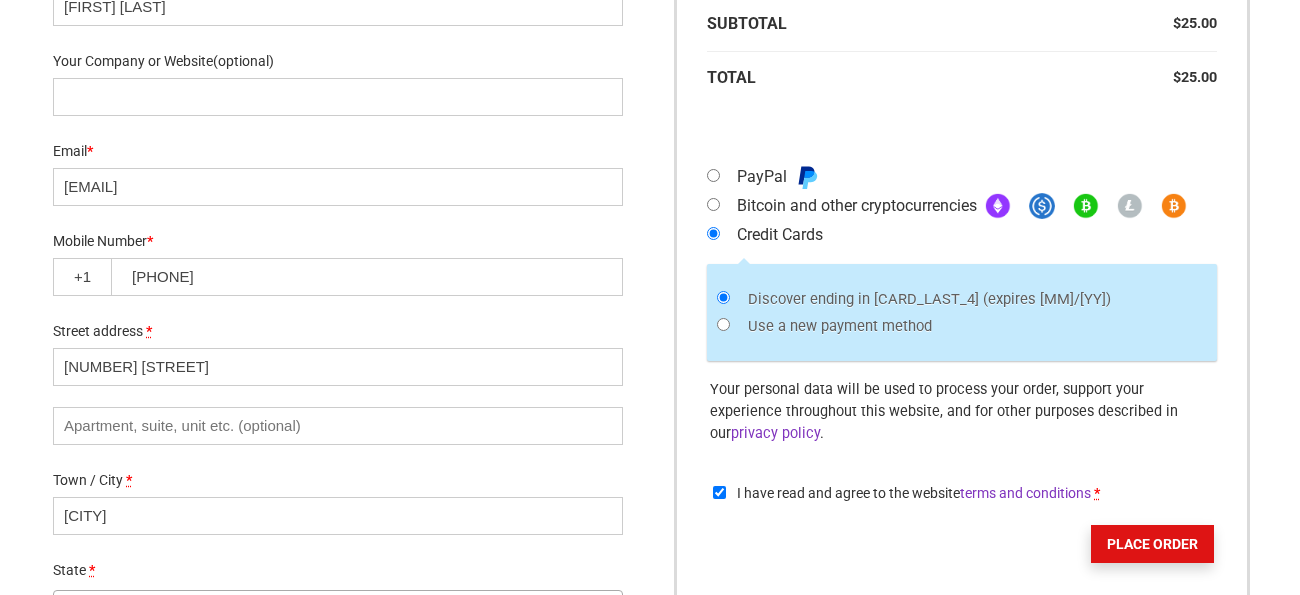 click on "Place order" at bounding box center (1152, 544) 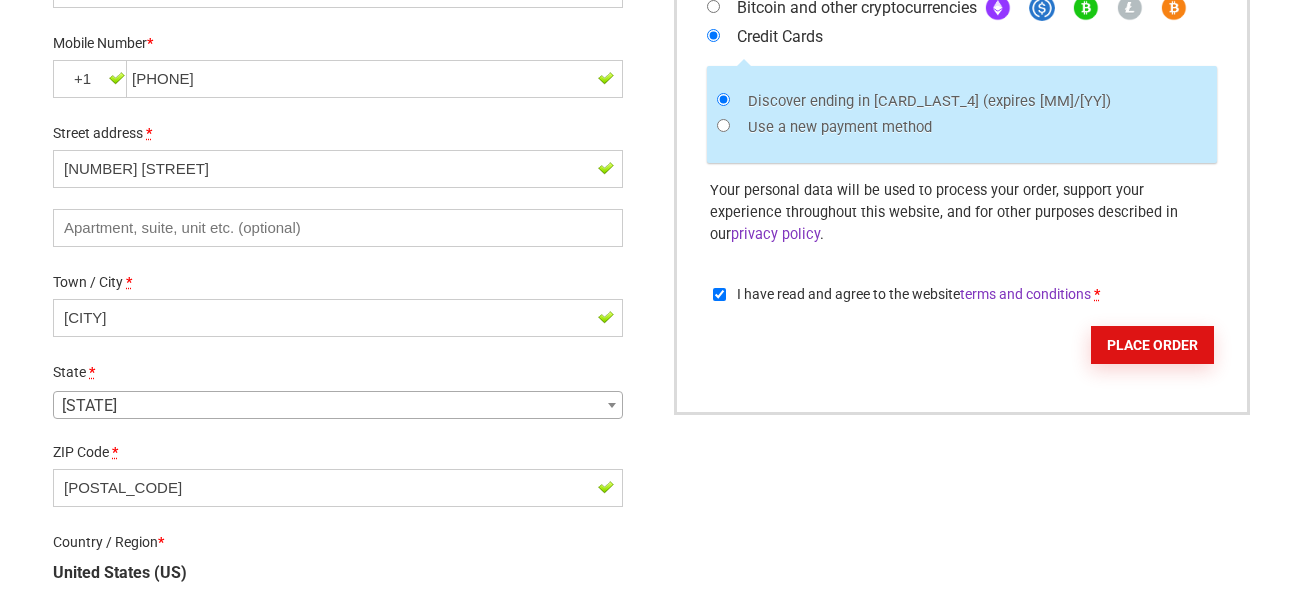 scroll, scrollTop: 714, scrollLeft: 0, axis: vertical 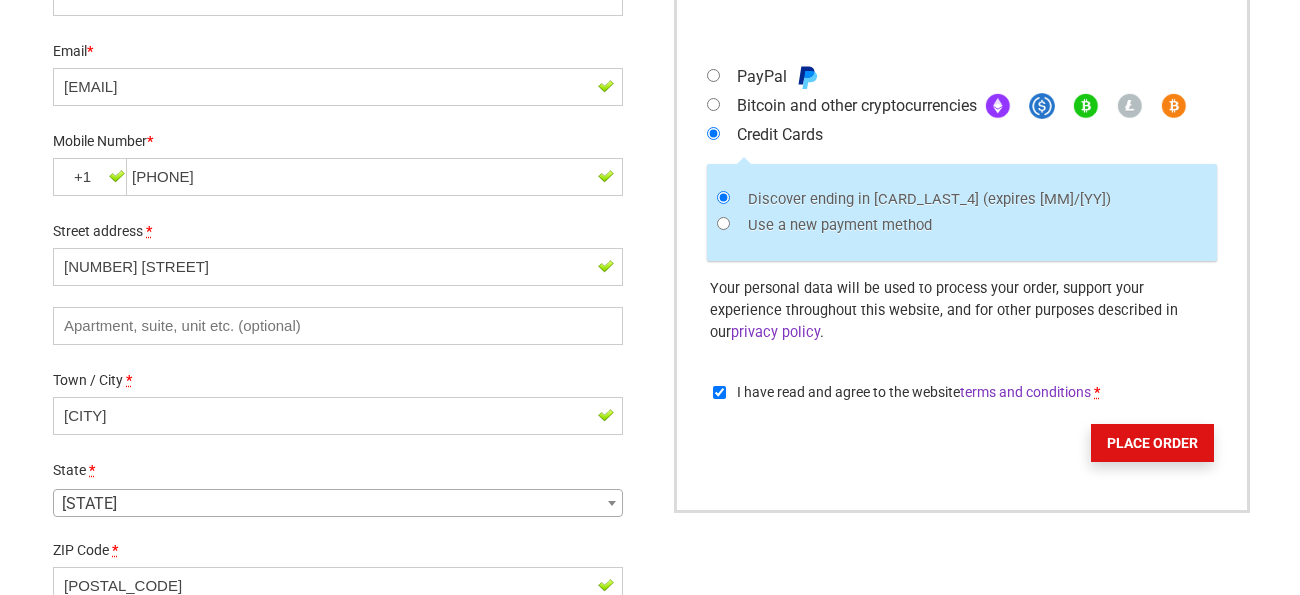 click on "Place order" at bounding box center [1152, 443] 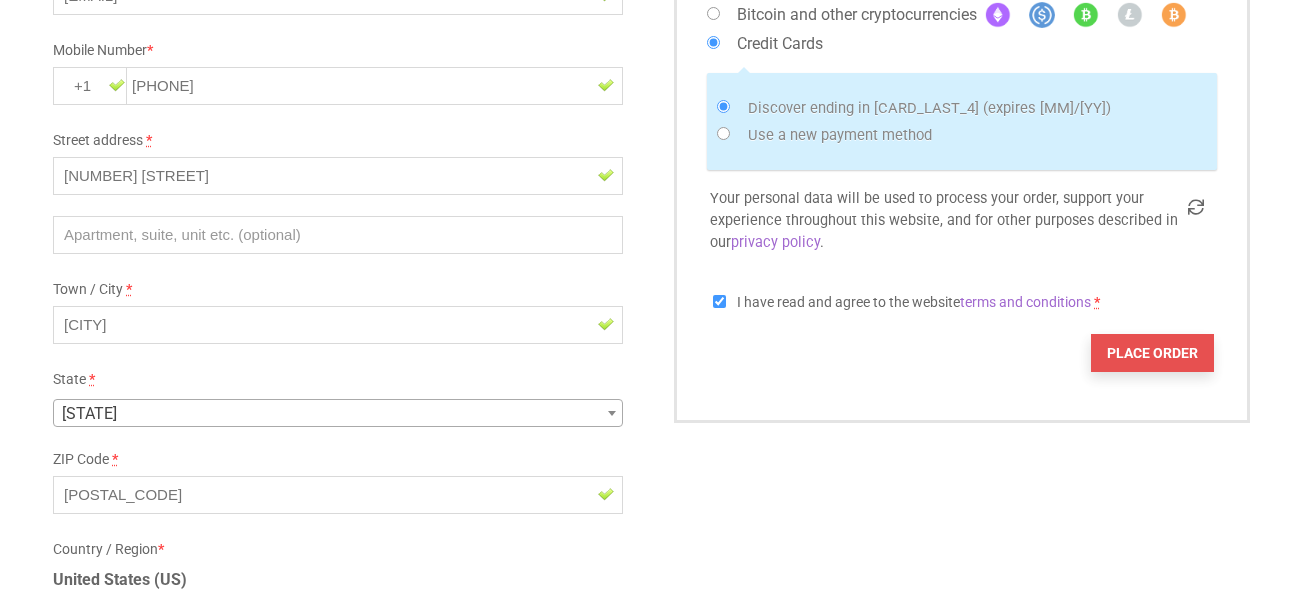 scroll, scrollTop: 623, scrollLeft: 0, axis: vertical 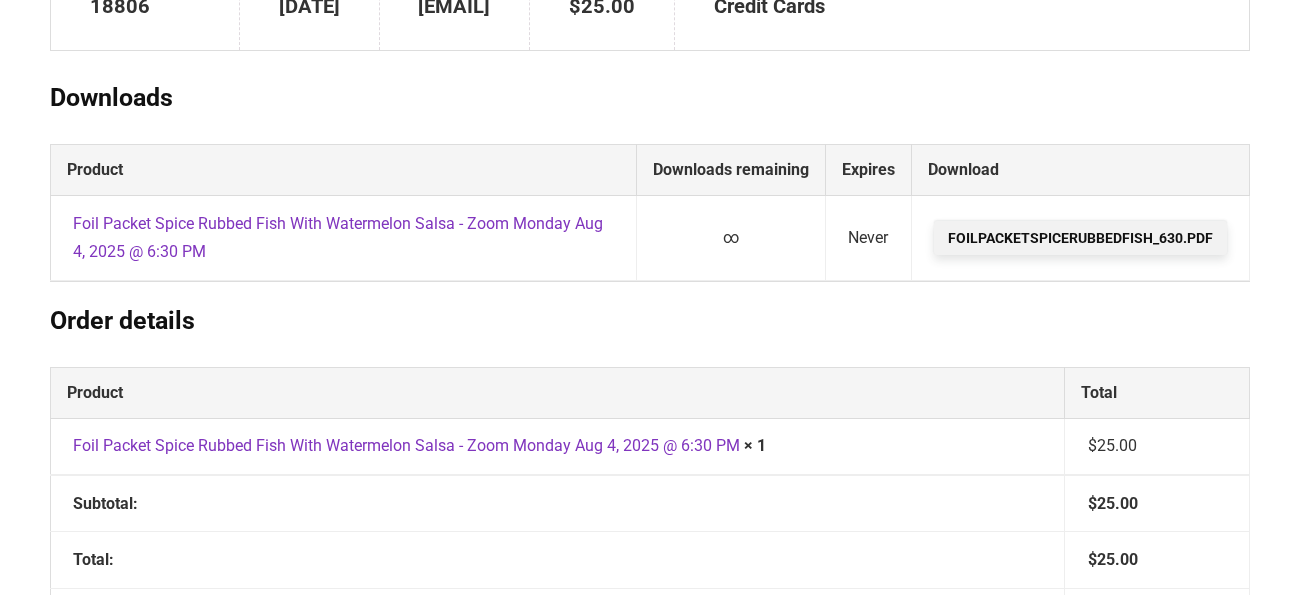 click on "FoilPacketSpiceRubbedFish_630.pdf" at bounding box center (1080, 238) 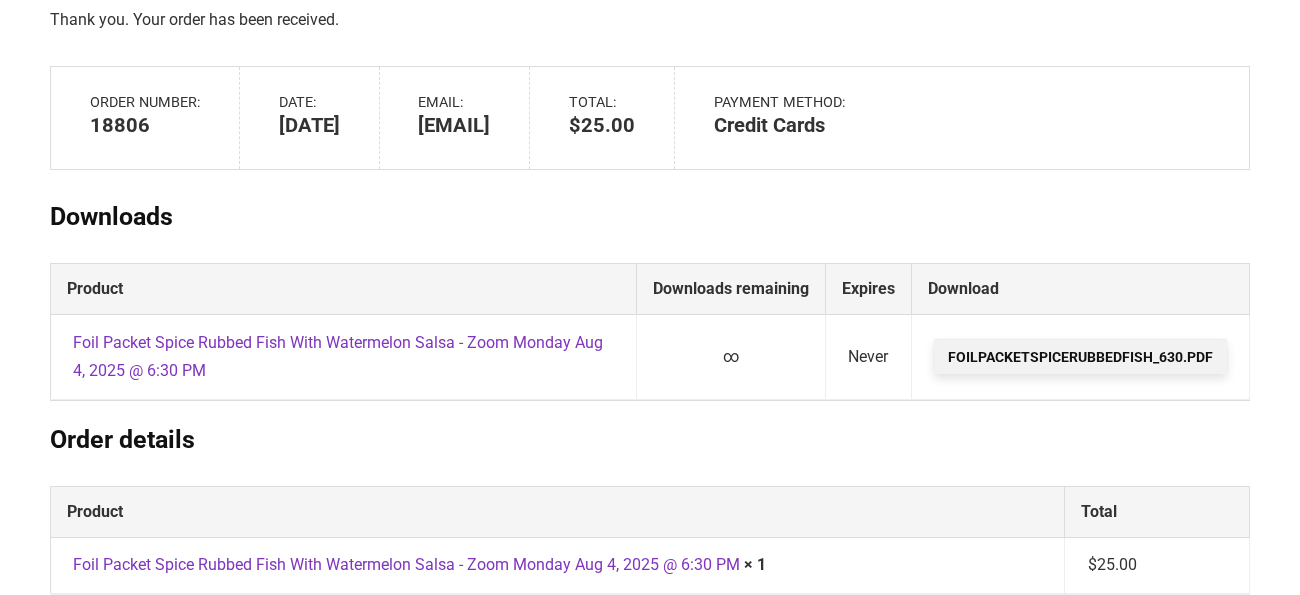 click on "FoilPacketSpiceRubbedFish_630.pdf" at bounding box center [1080, 357] 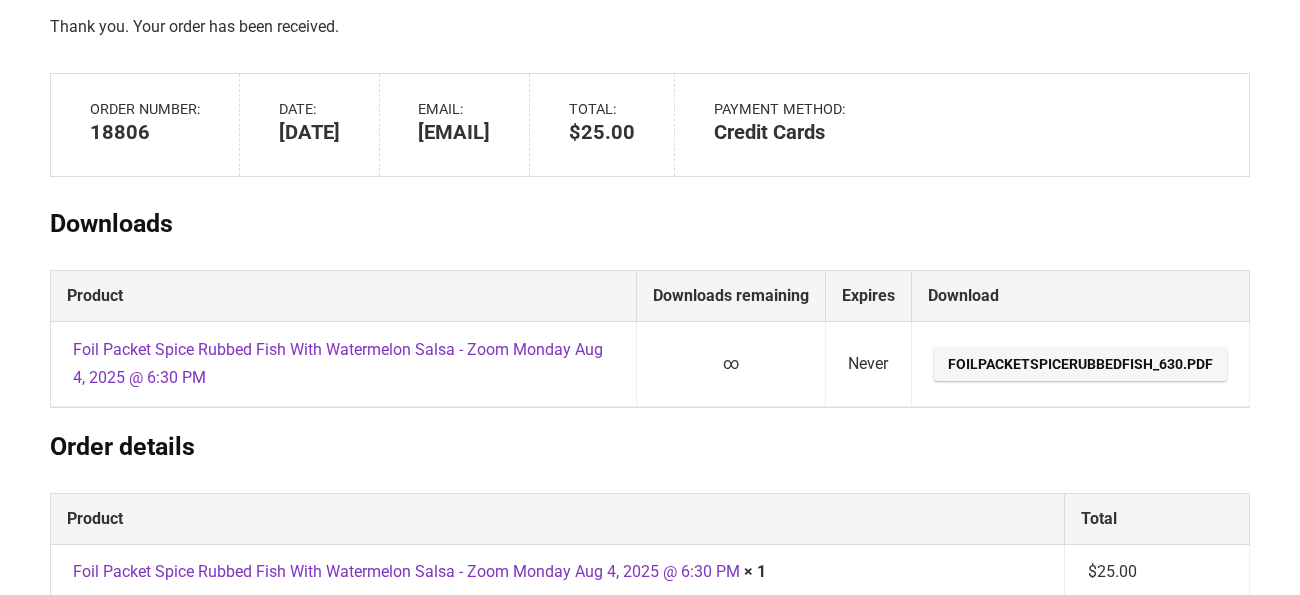 scroll, scrollTop: 222, scrollLeft: 0, axis: vertical 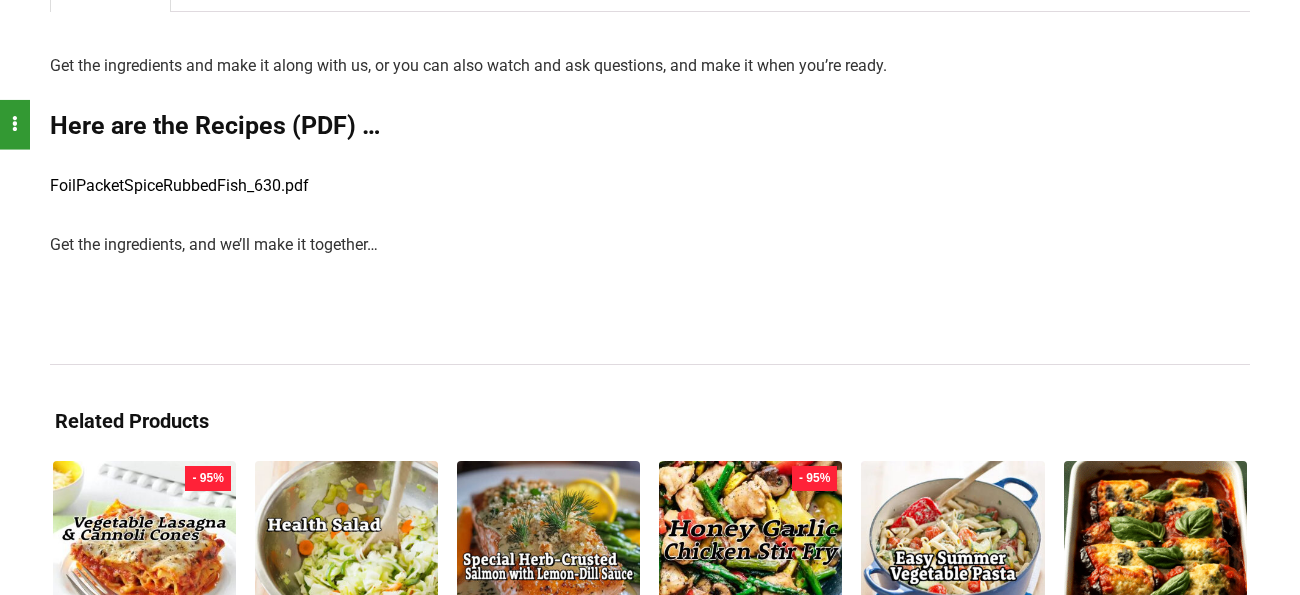 click on "FoilPacketSpiceRubbedFish_630.pdf" at bounding box center [179, 185] 